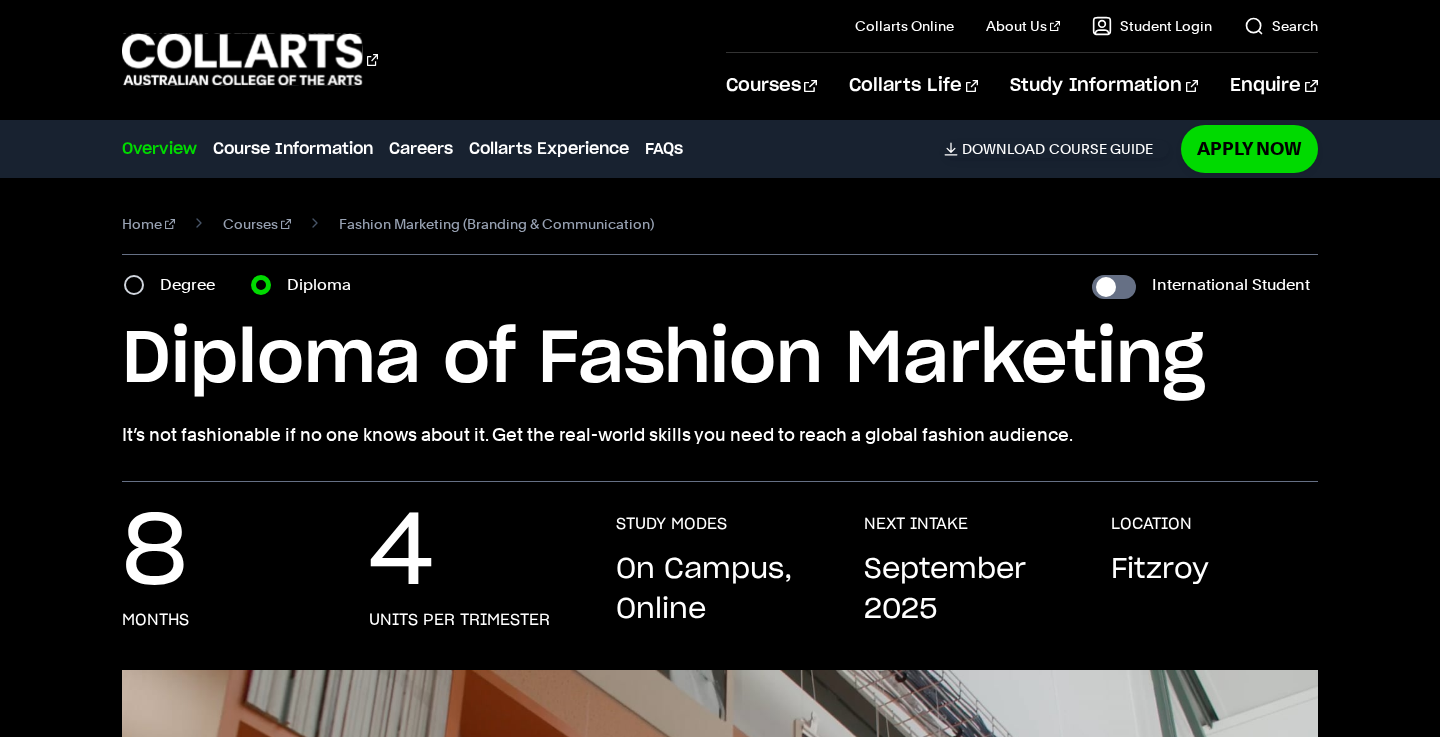 scroll, scrollTop: 176, scrollLeft: 0, axis: vertical 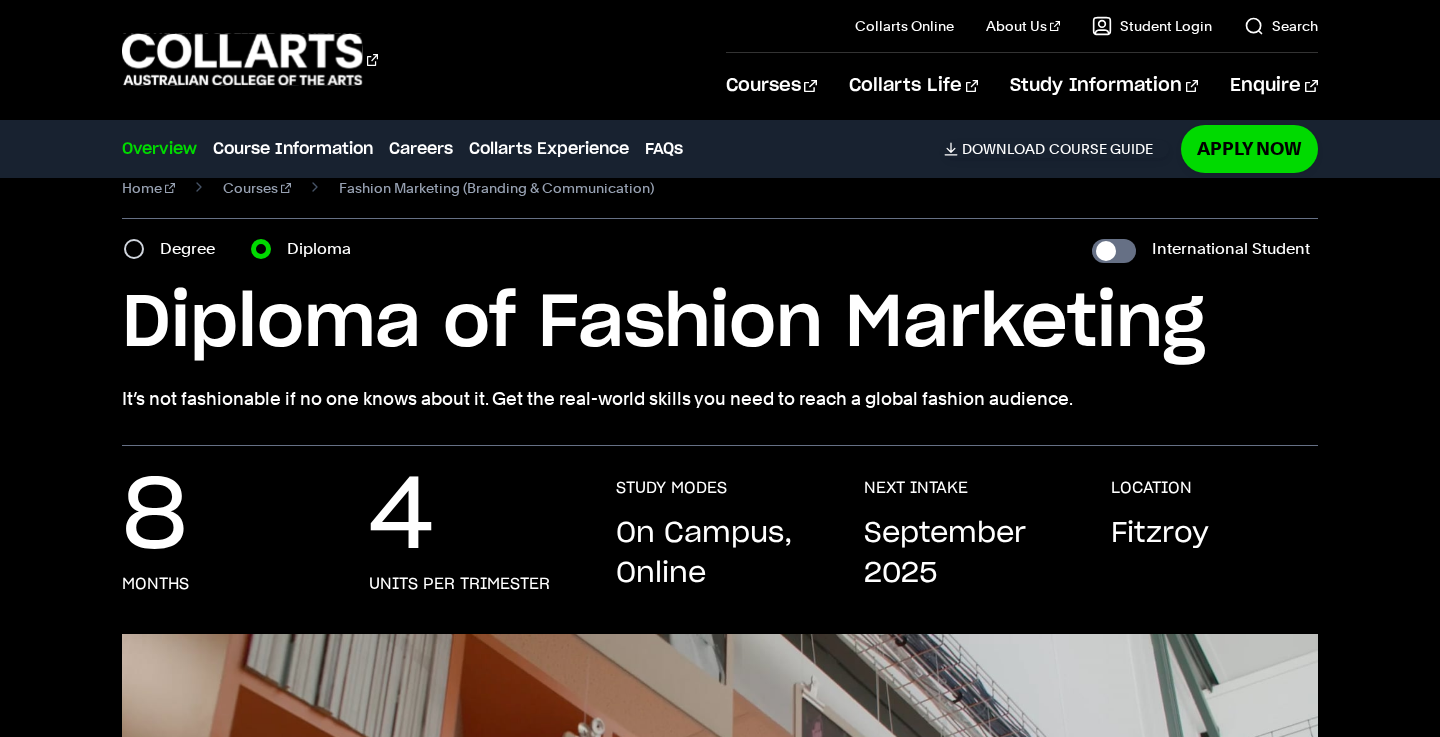 click on "Degree" at bounding box center (193, 249) 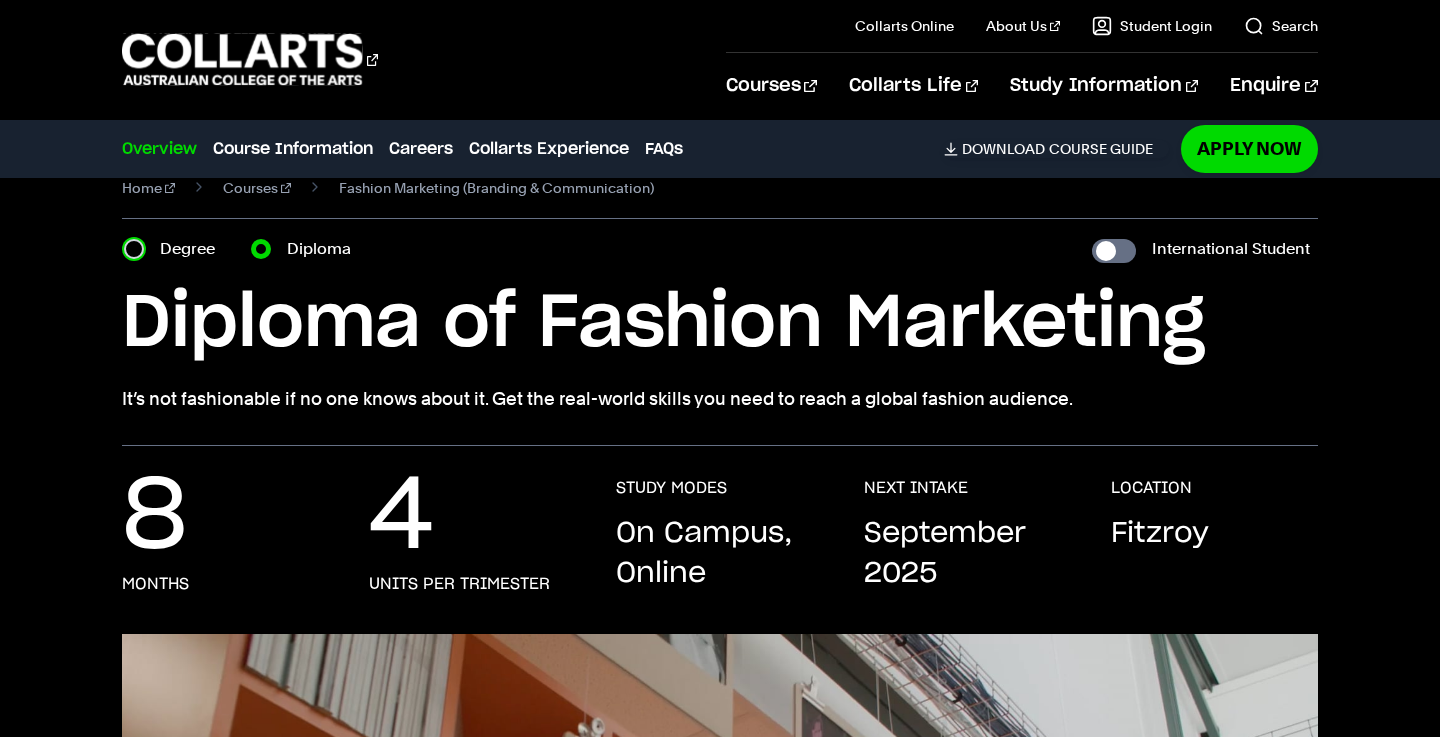 click on "Degree" at bounding box center (134, 249) 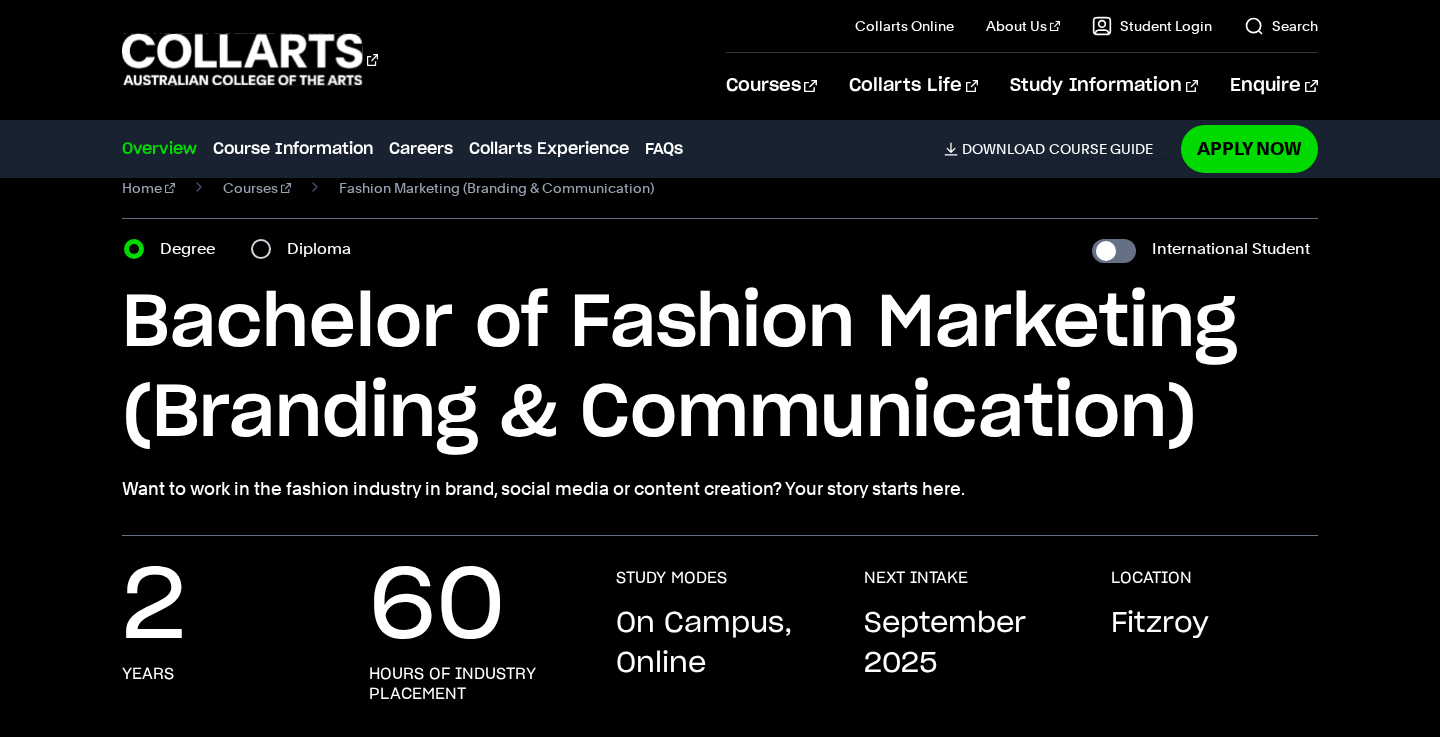 click on "Diploma" at bounding box center [325, 249] 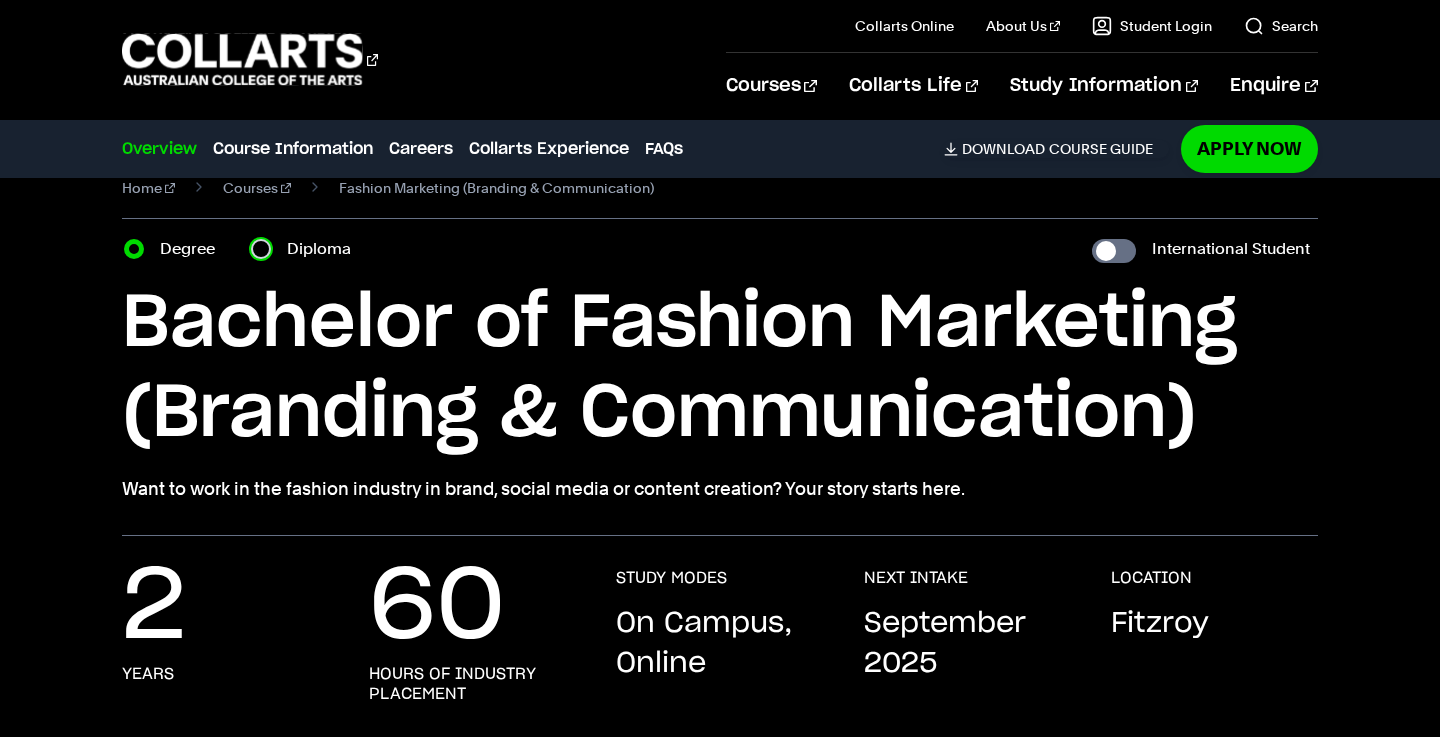 radio on "true" 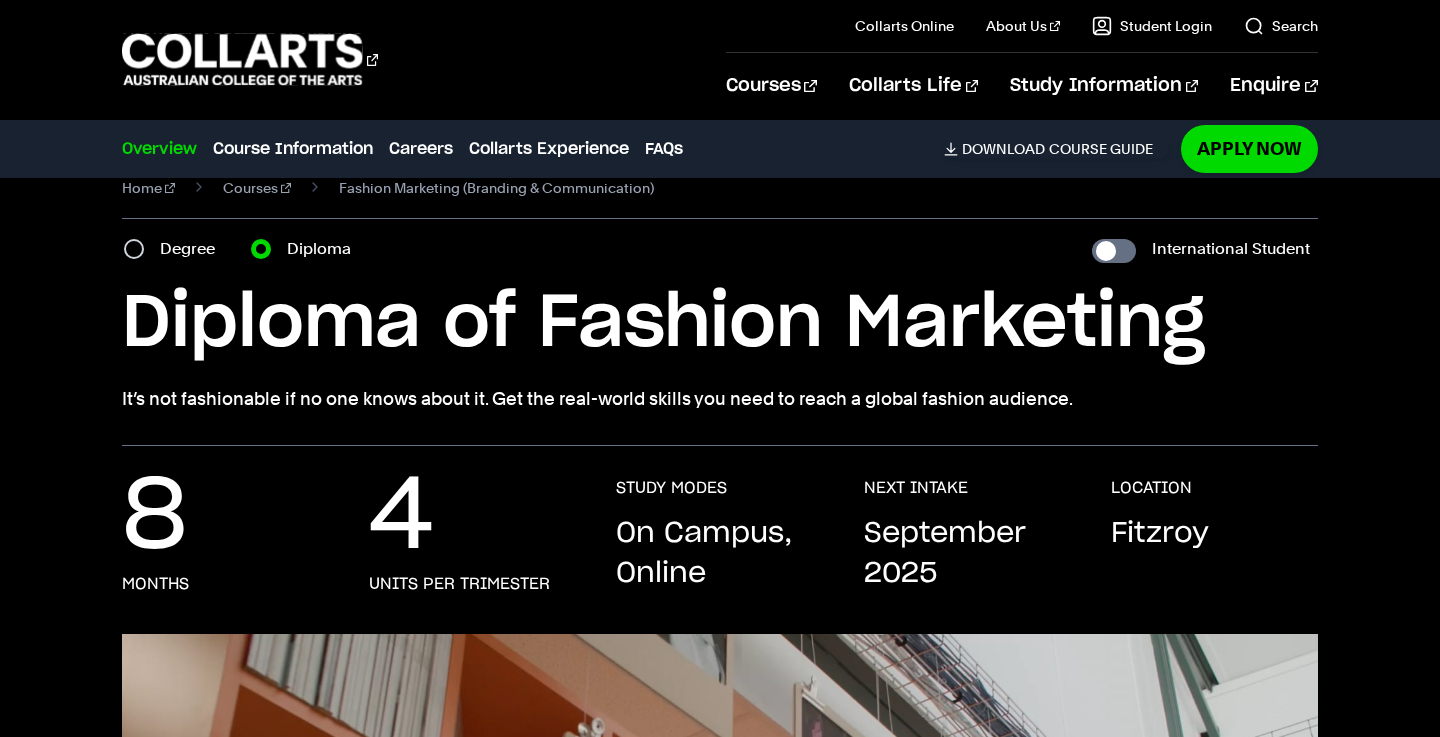 click on "Degree" at bounding box center (193, 249) 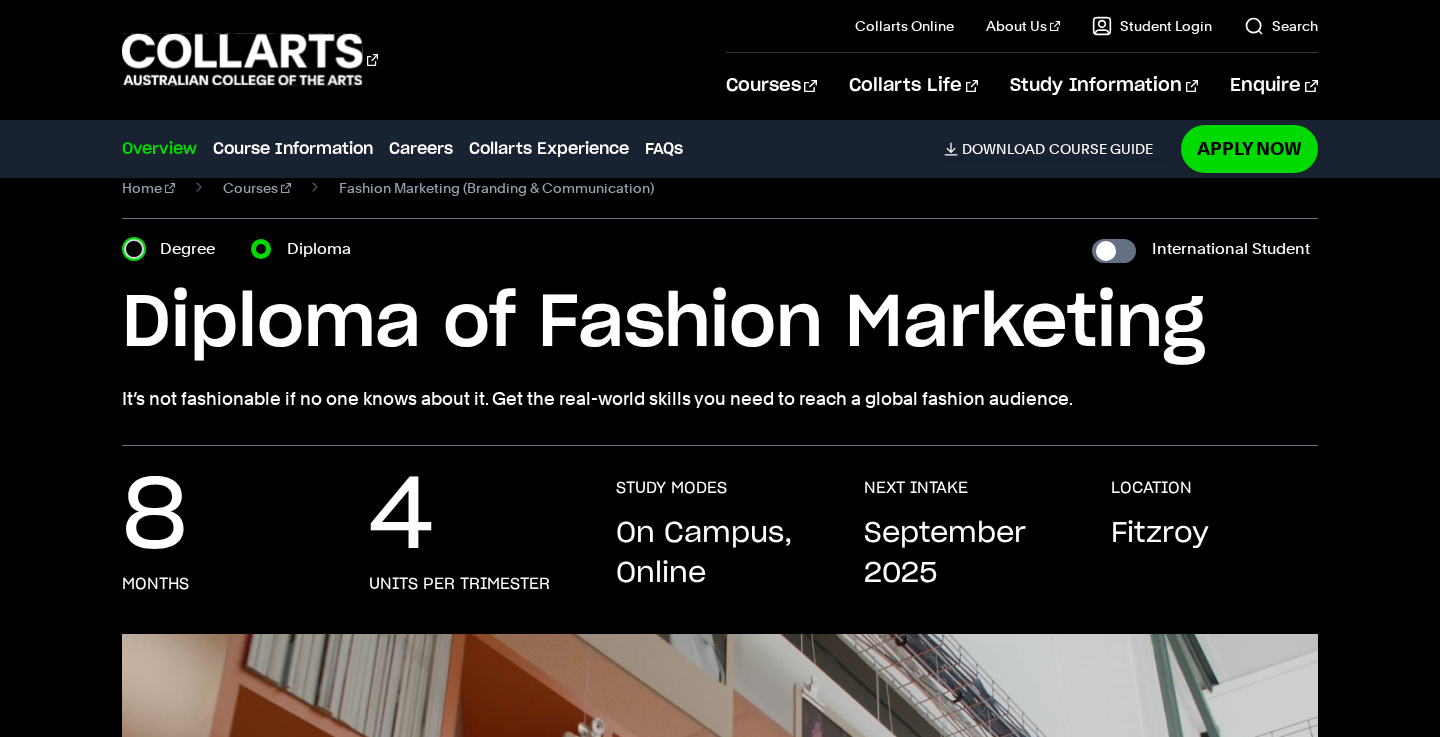 radio on "true" 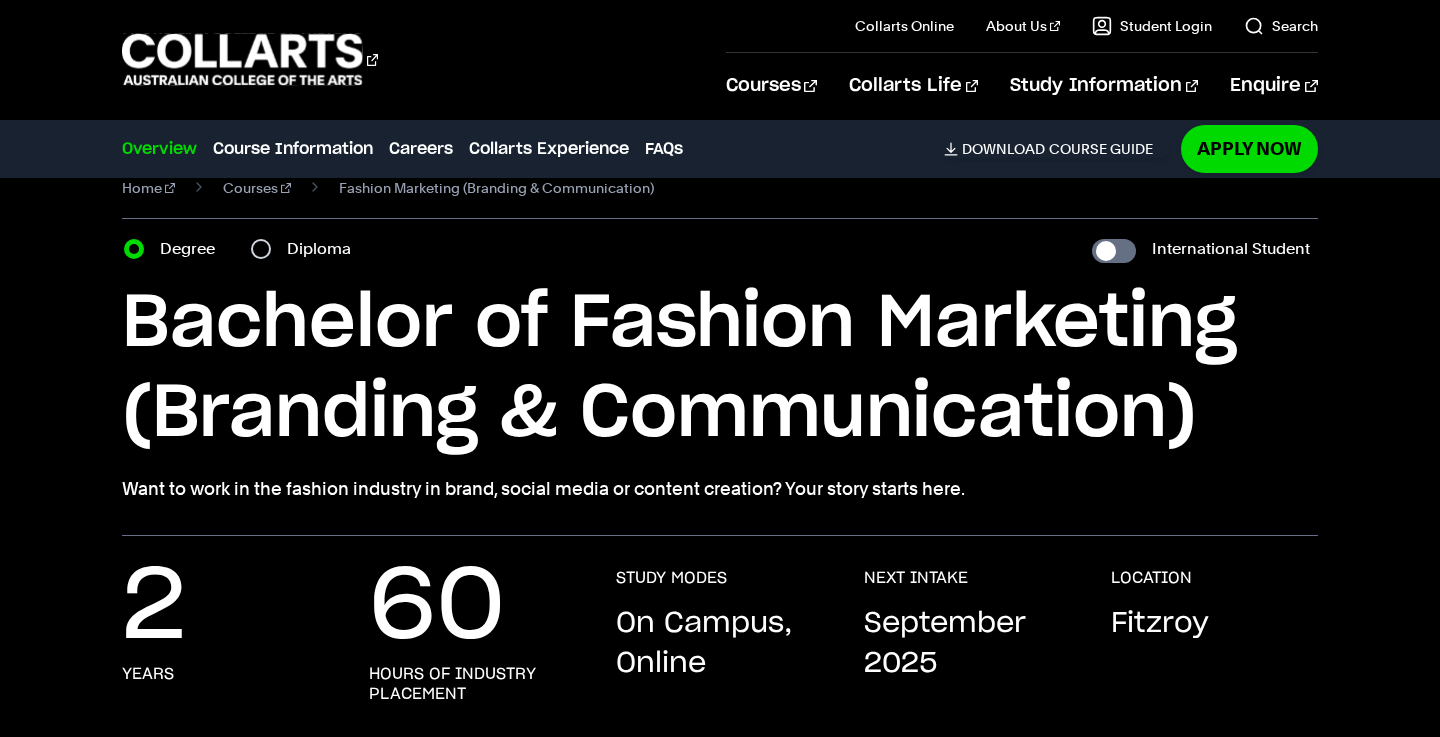click on "Diploma" at bounding box center (325, 249) 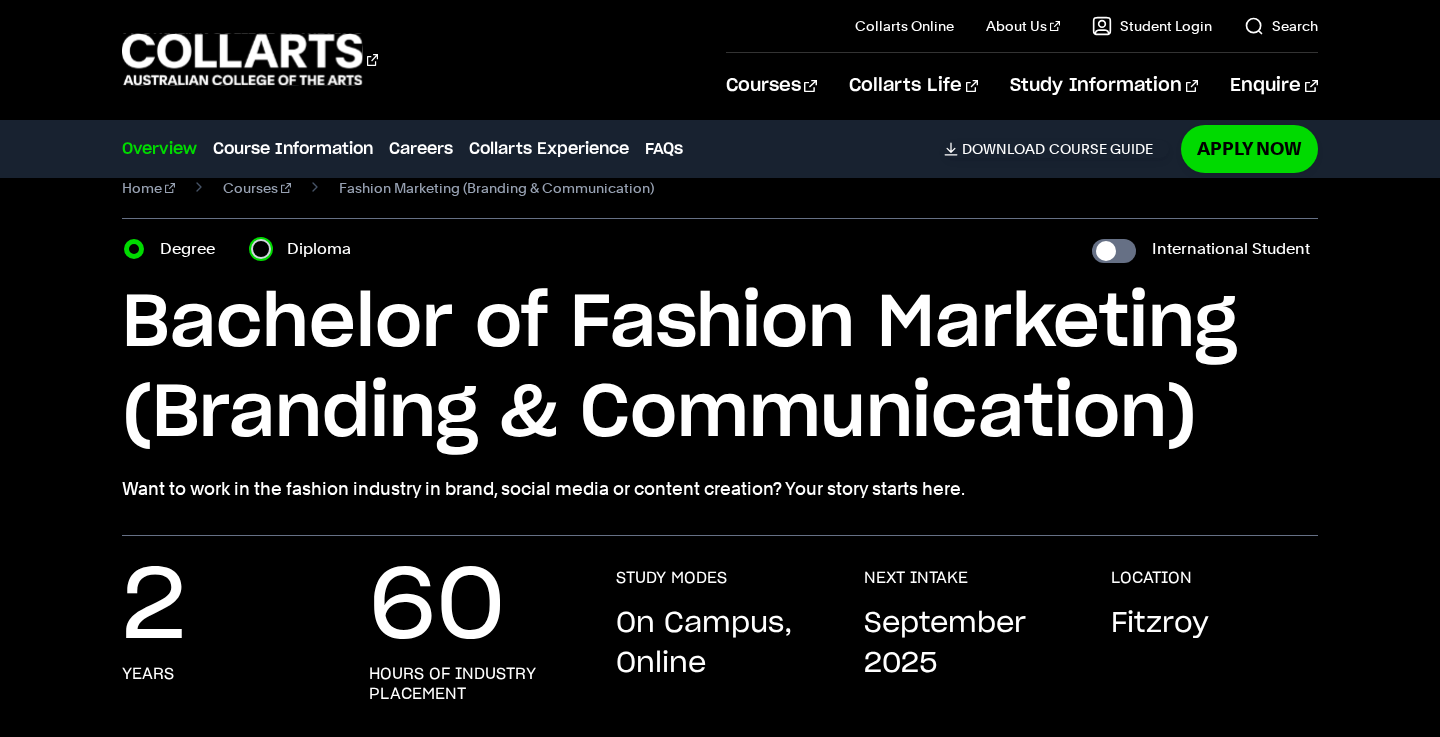 click on "Diploma" at bounding box center (261, 249) 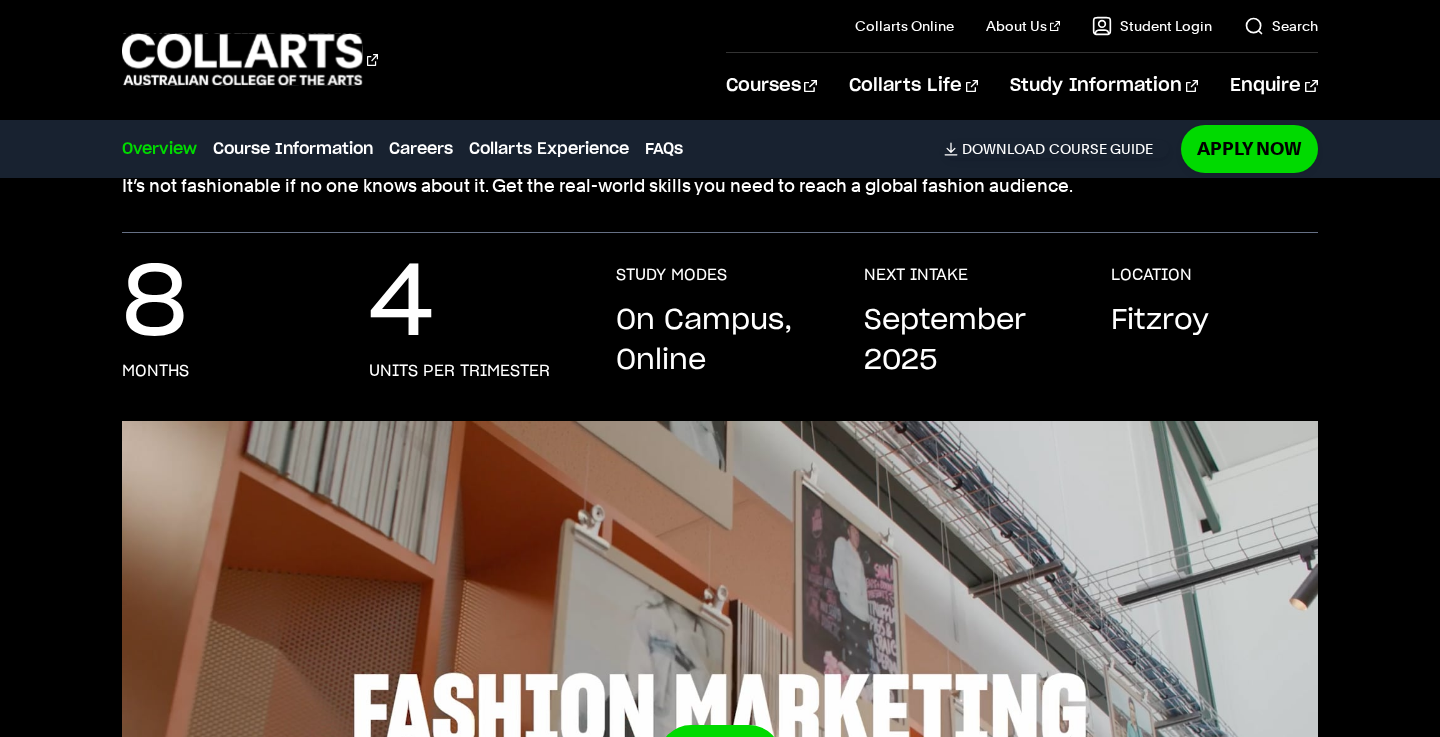scroll, scrollTop: 218, scrollLeft: 0, axis: vertical 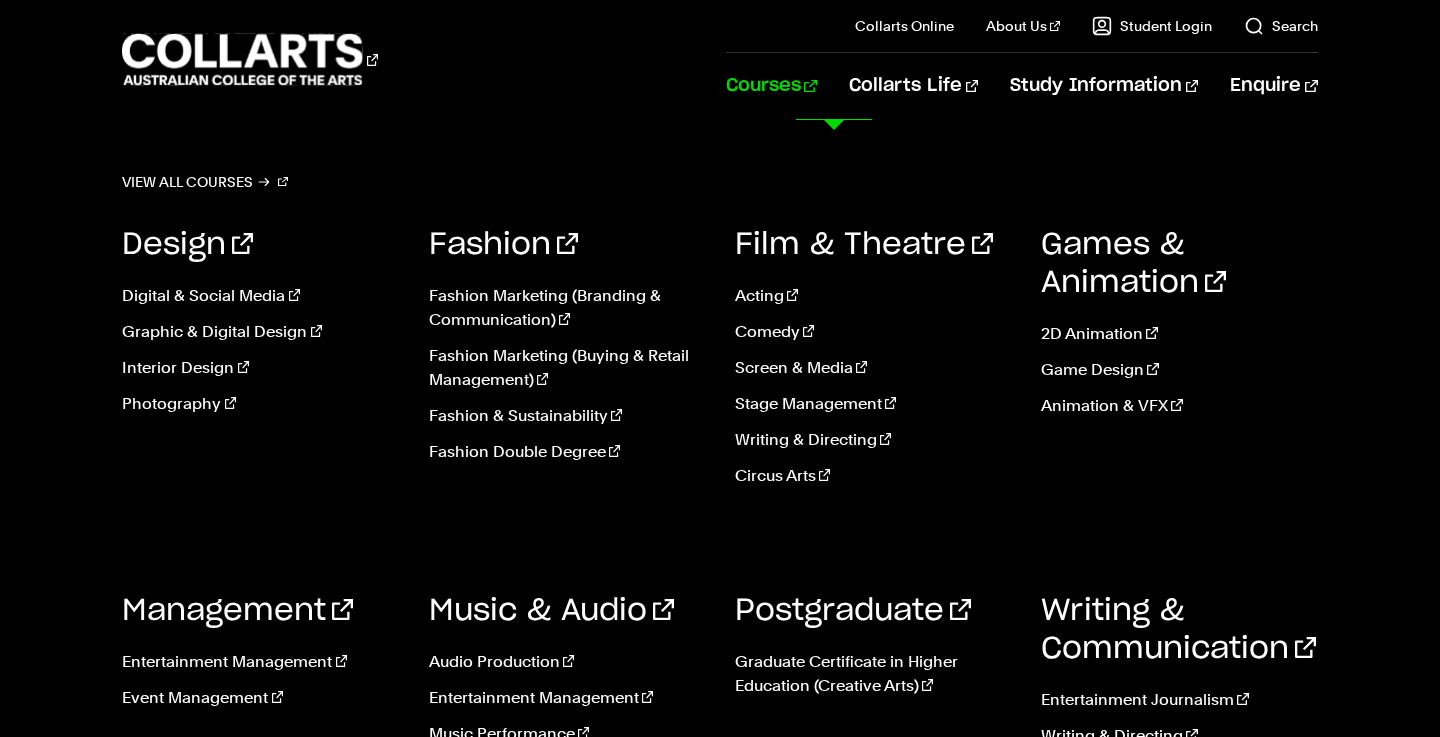 click on "Courses" at bounding box center (771, 86) 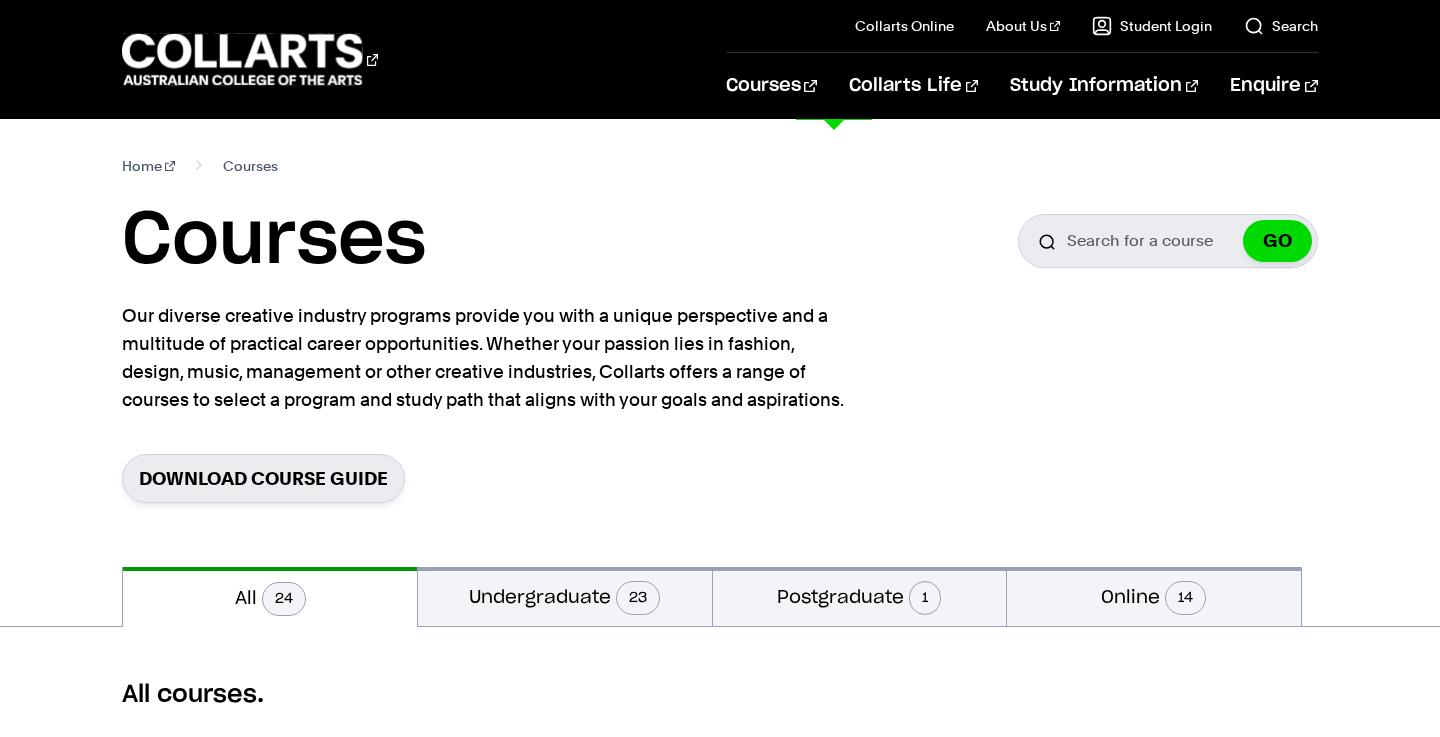 scroll, scrollTop: 0, scrollLeft: 0, axis: both 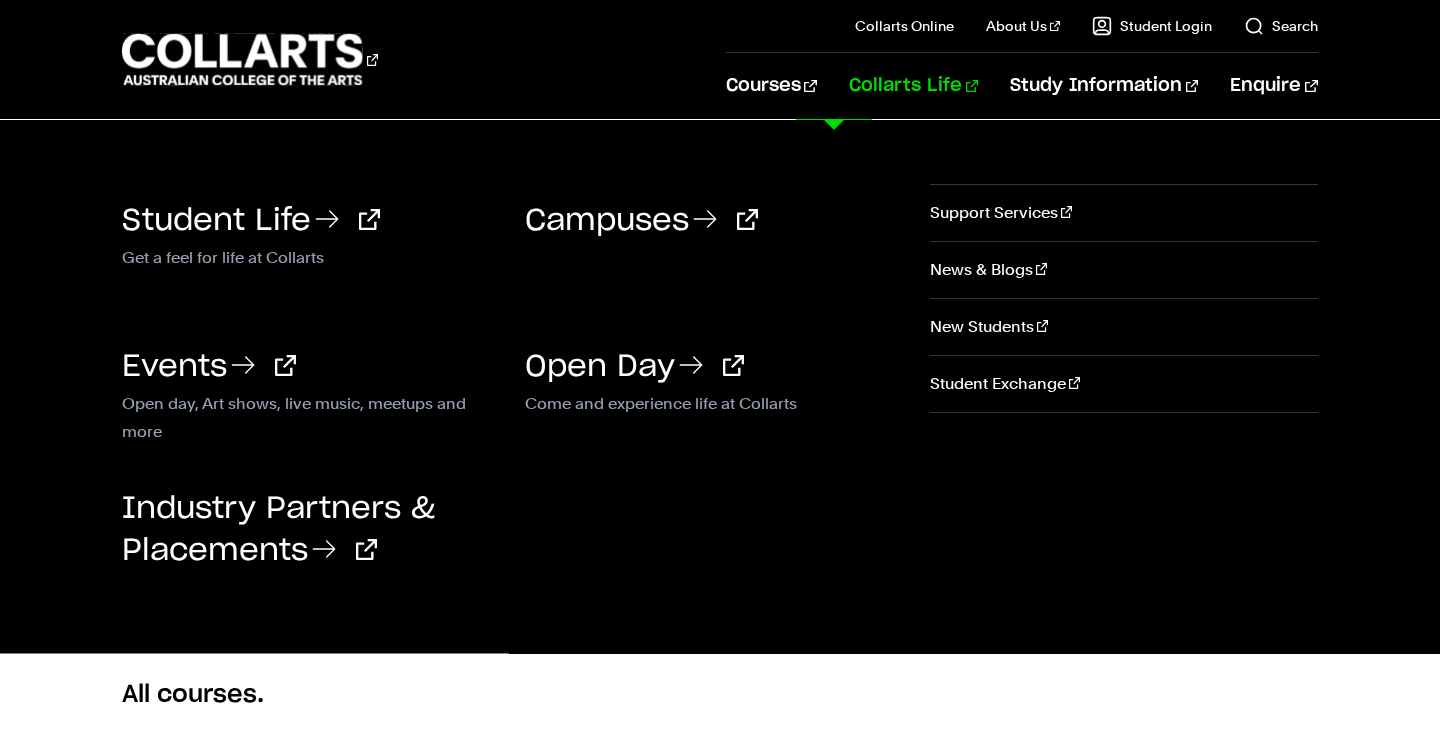 click on "Collarts Life
Student Life
Get a feel for life at Collarts
Come and experience life at Collarts" at bounding box center [897, 86] 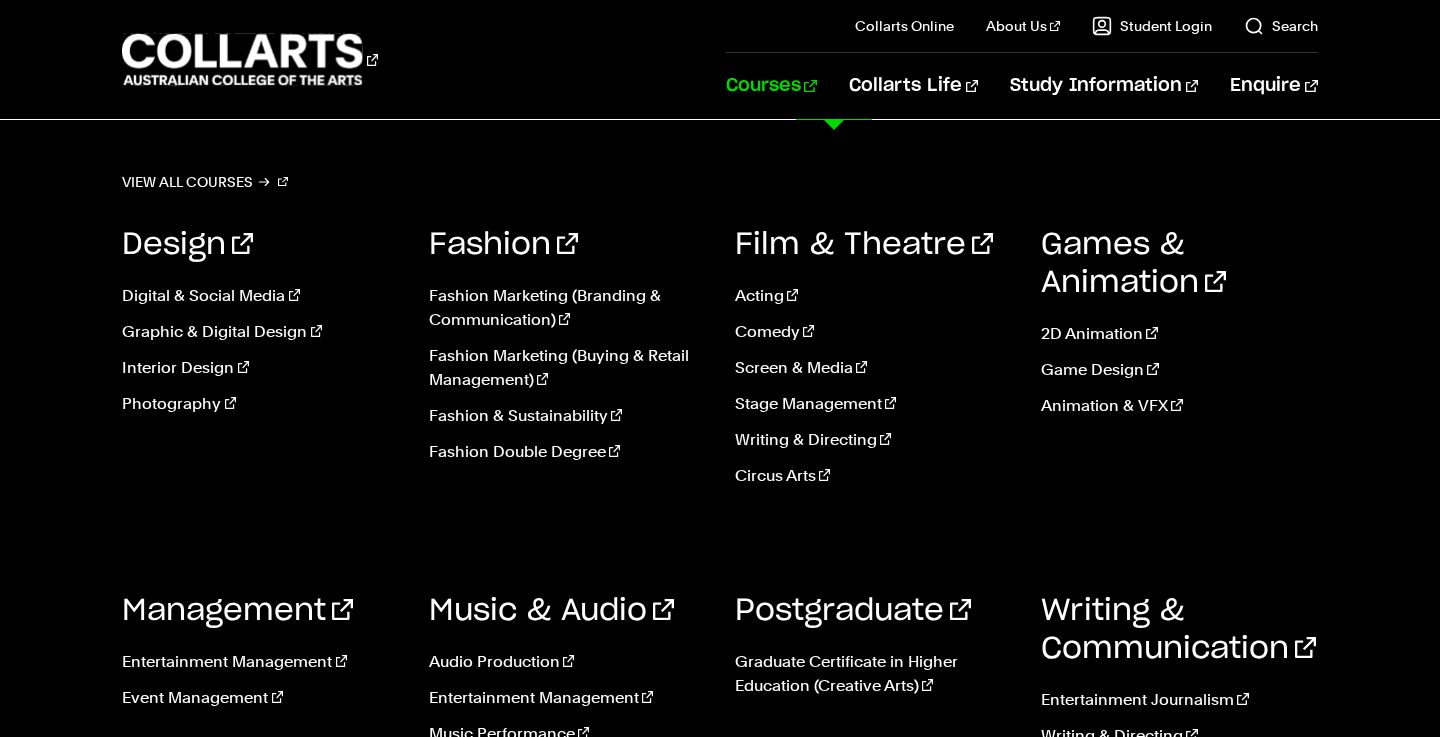 click on "Courses" at bounding box center [771, 86] 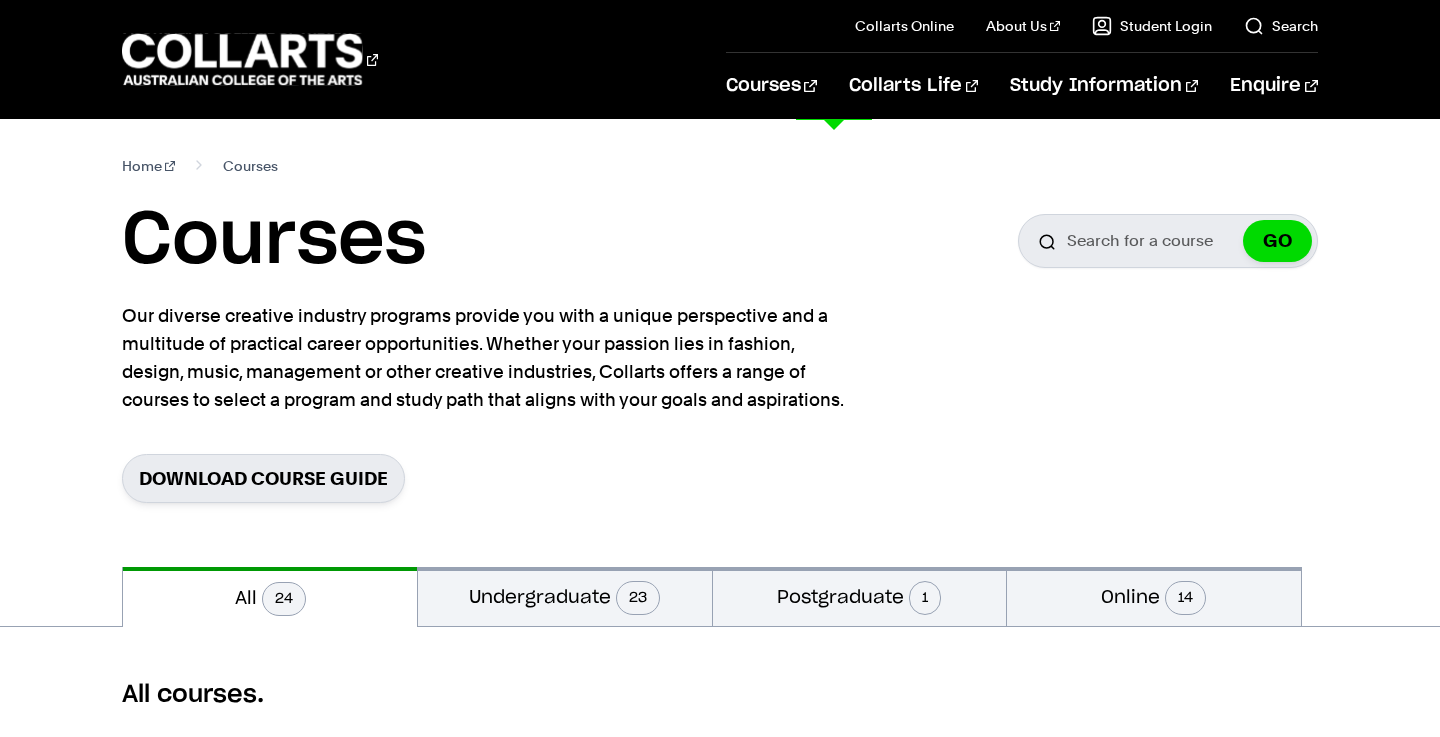 scroll, scrollTop: 0, scrollLeft: 0, axis: both 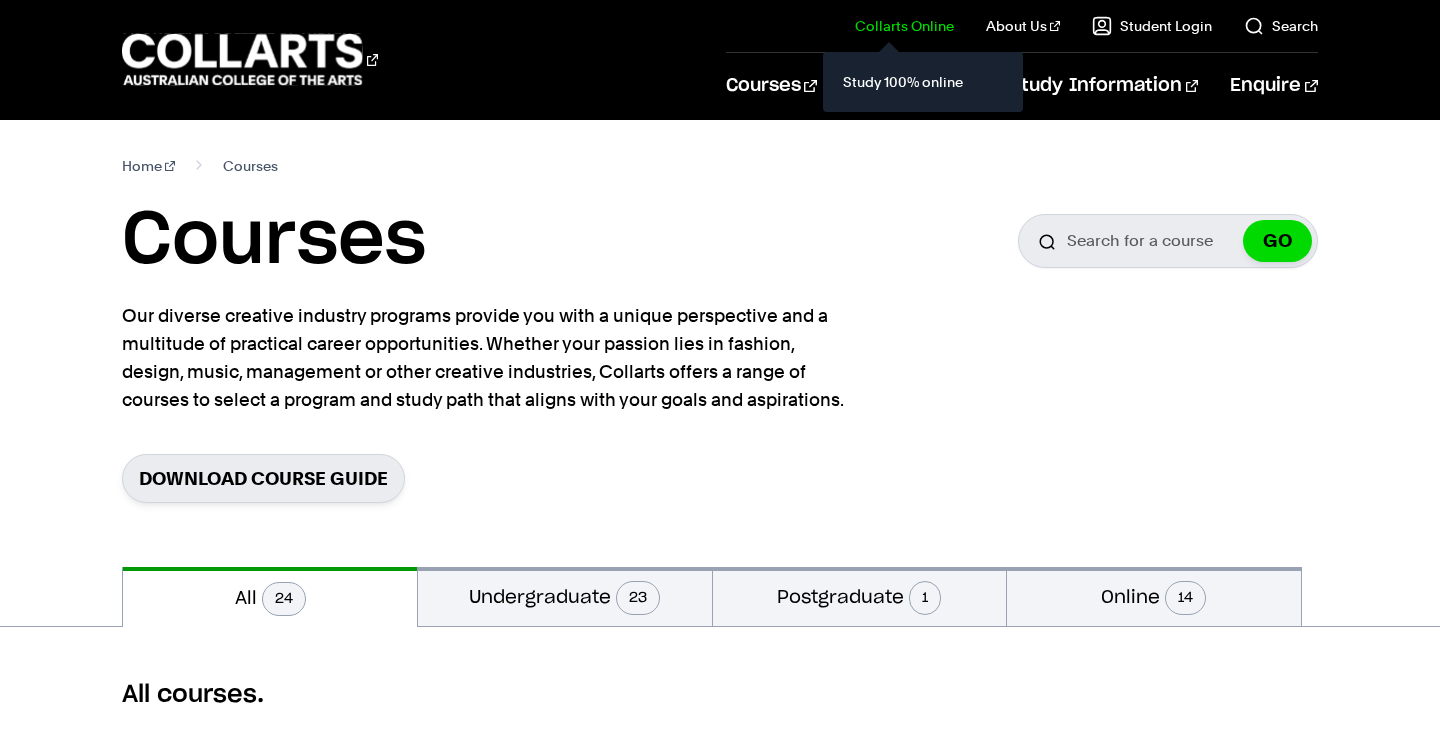 click on "Study 100% online" at bounding box center (923, 82) 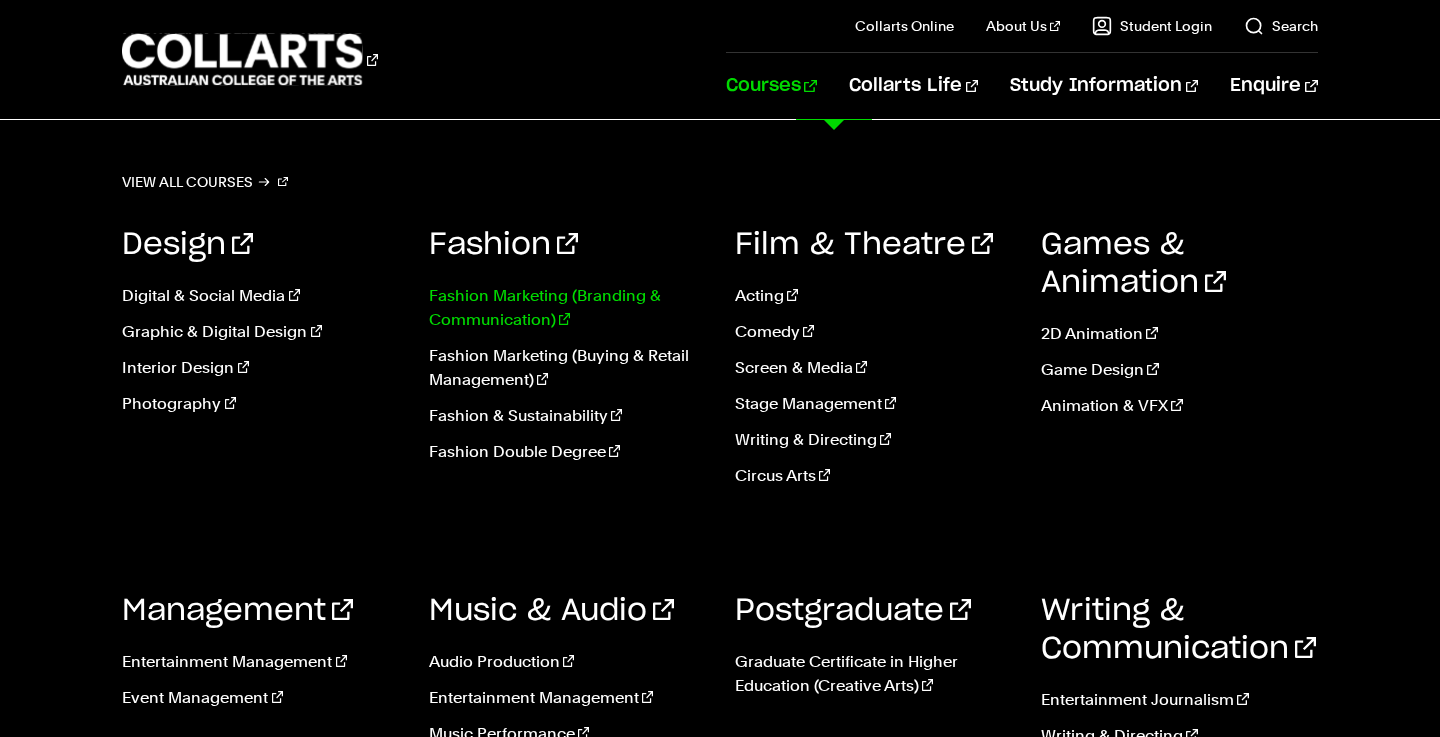 click on "Fashion Marketing (Branding & Communication)" at bounding box center (567, 308) 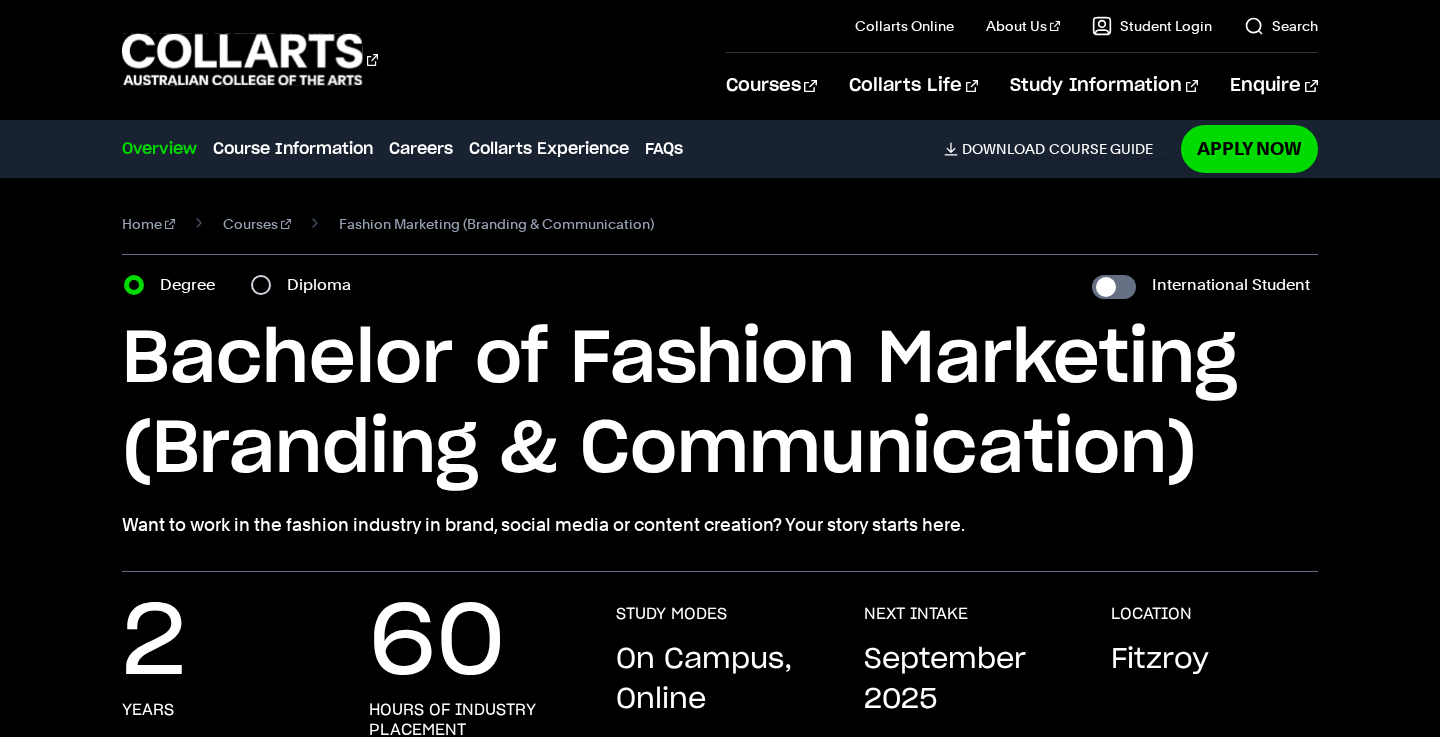 scroll, scrollTop: 0, scrollLeft: 0, axis: both 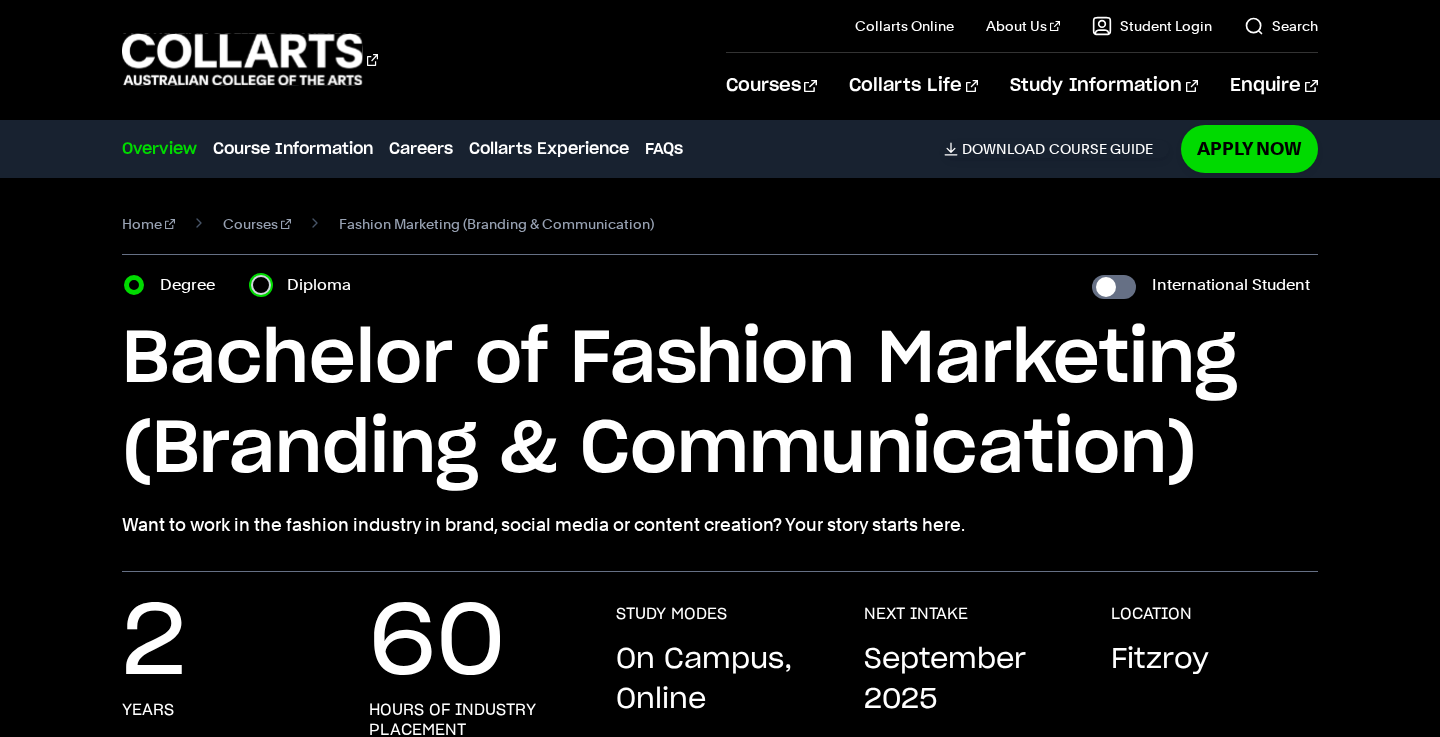 radio on "true" 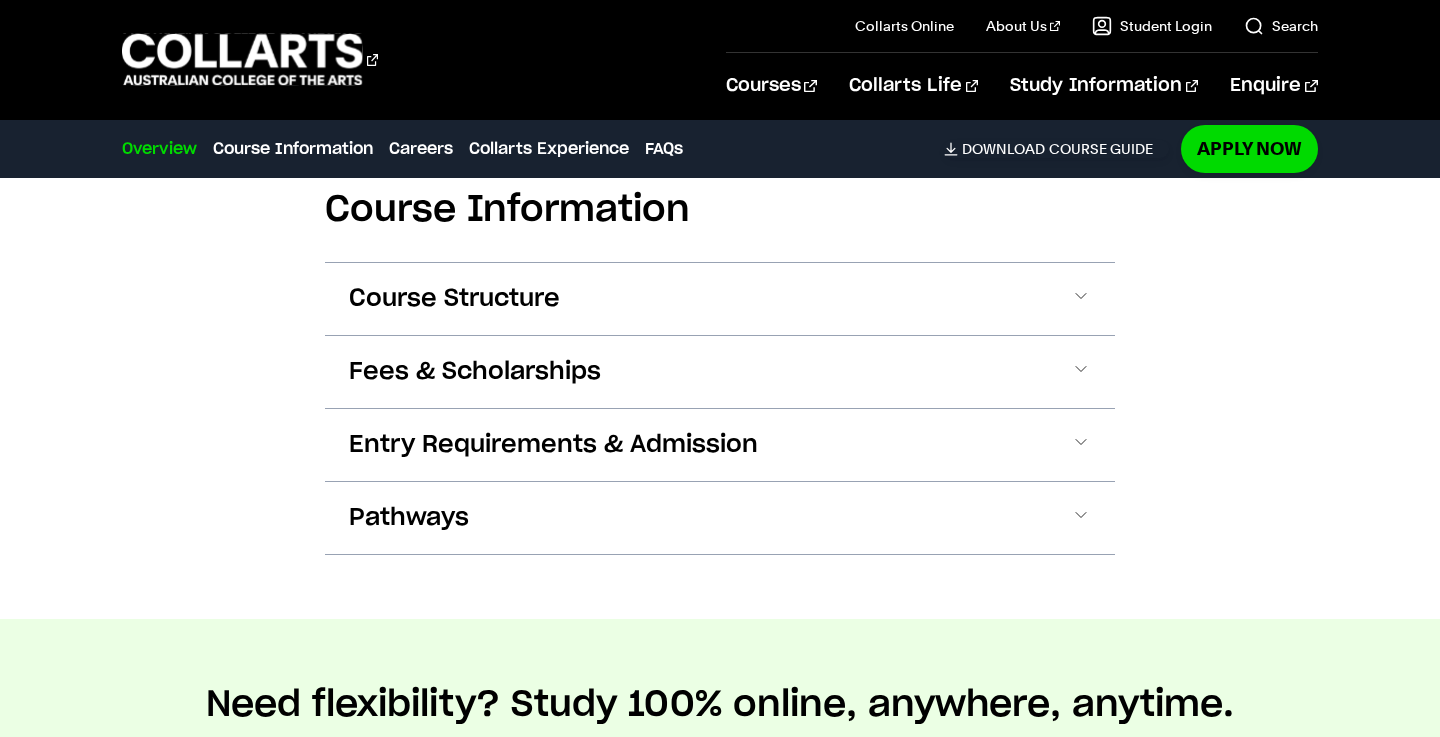 scroll, scrollTop: 2046, scrollLeft: 0, axis: vertical 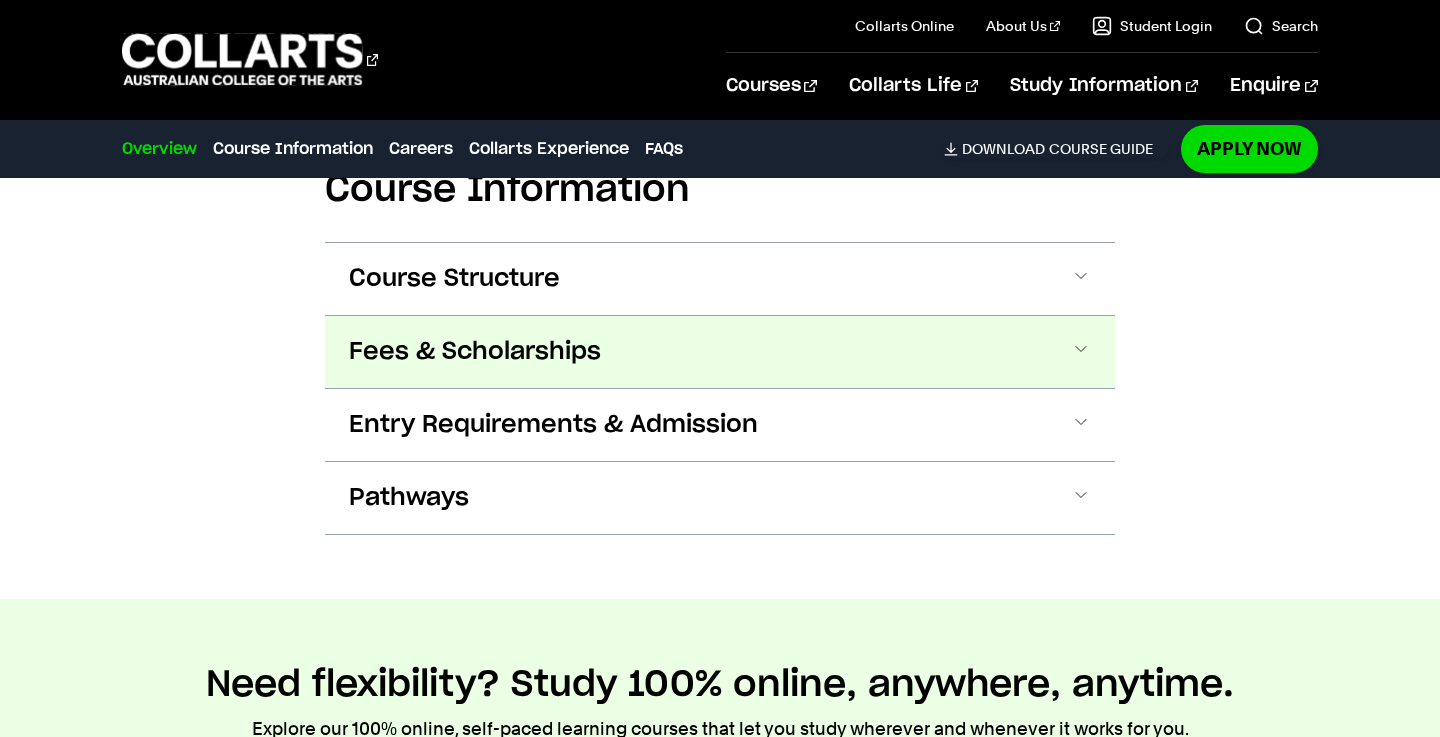 click on "Fees & Scholarships" at bounding box center (0, 0) 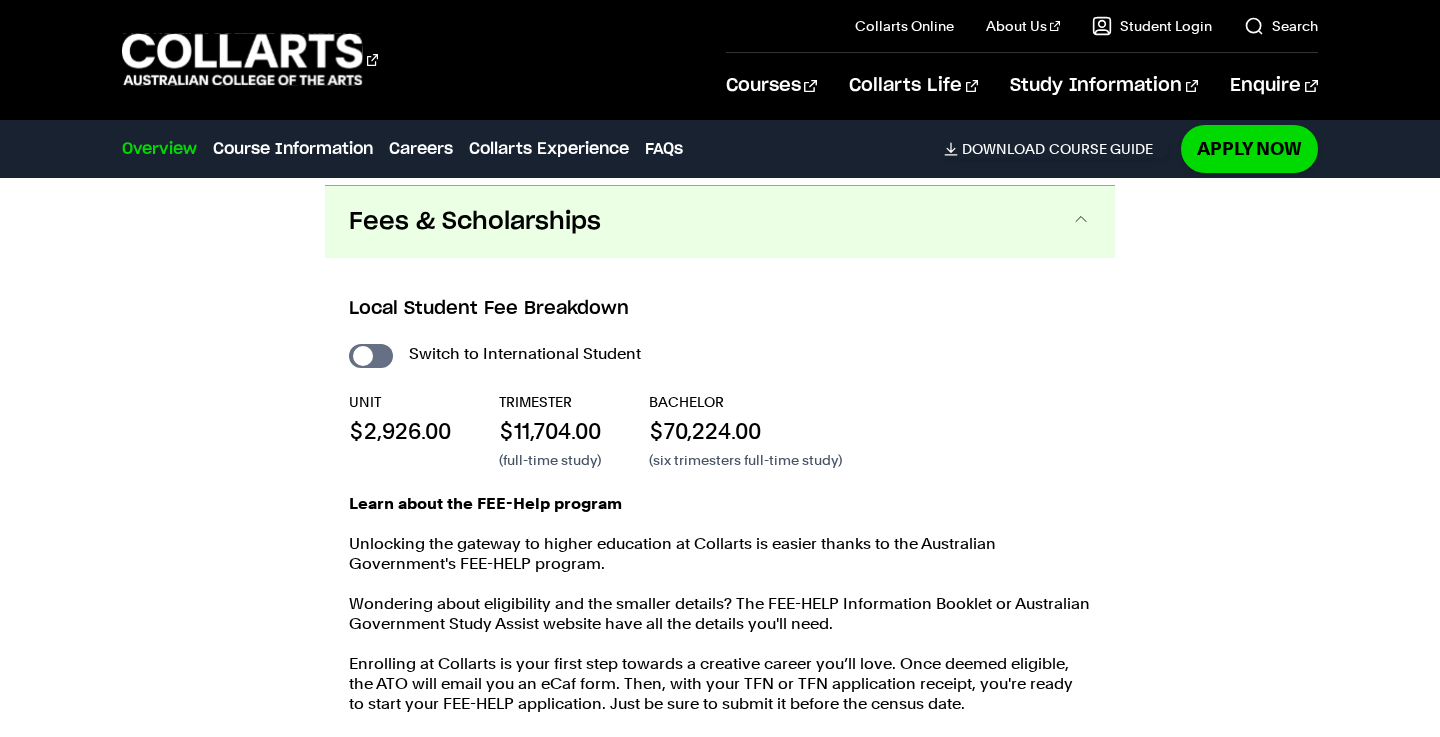 scroll, scrollTop: 2182, scrollLeft: 0, axis: vertical 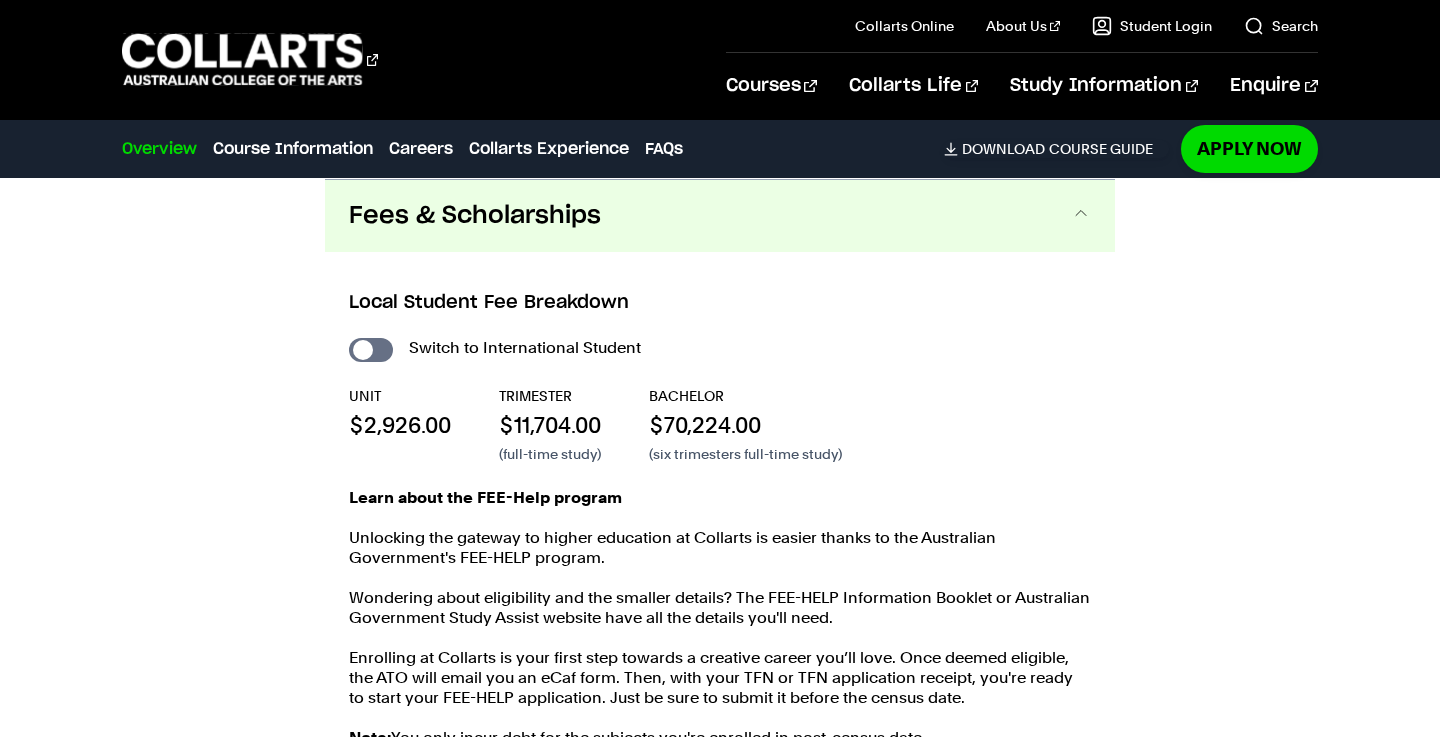 click on "Fees & Scholarships" at bounding box center (720, 216) 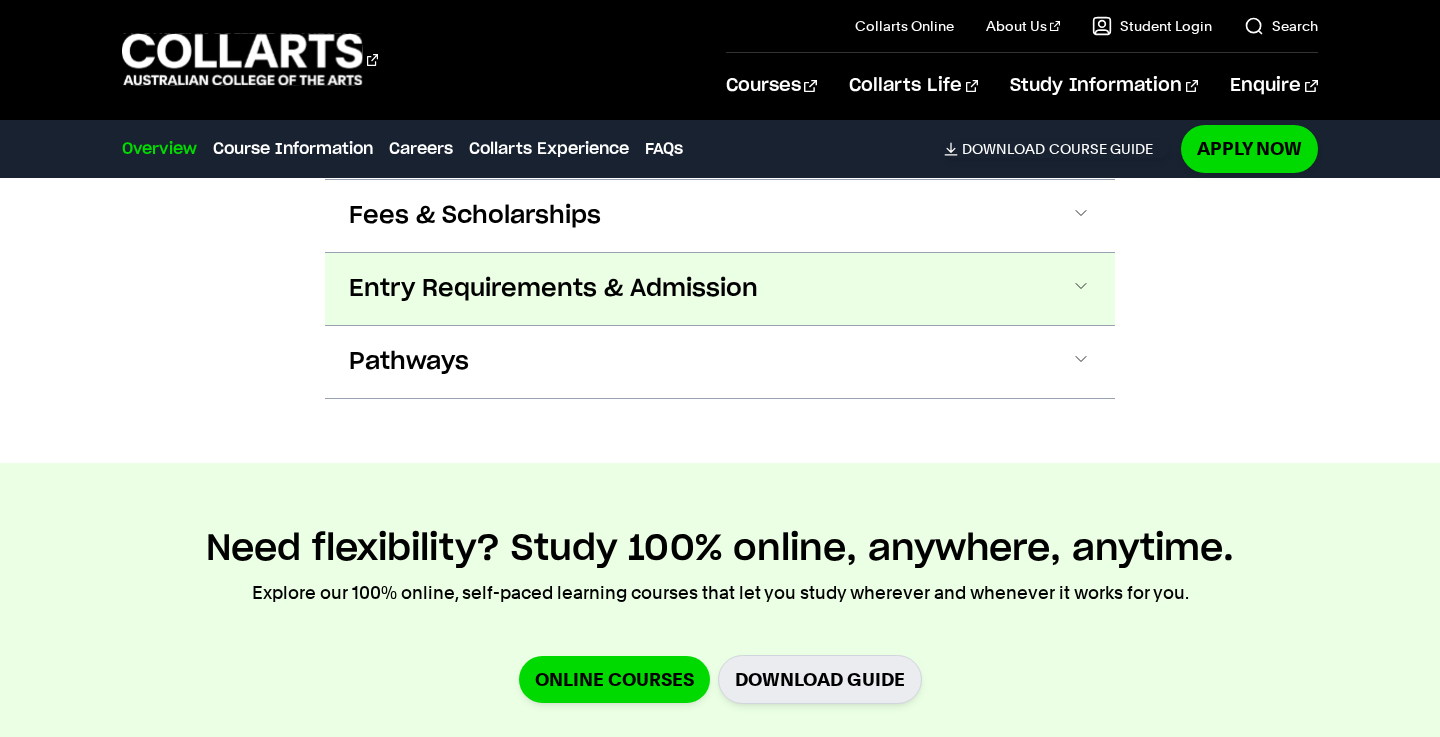 click on "Entry Requirements & Admission" at bounding box center [0, 0] 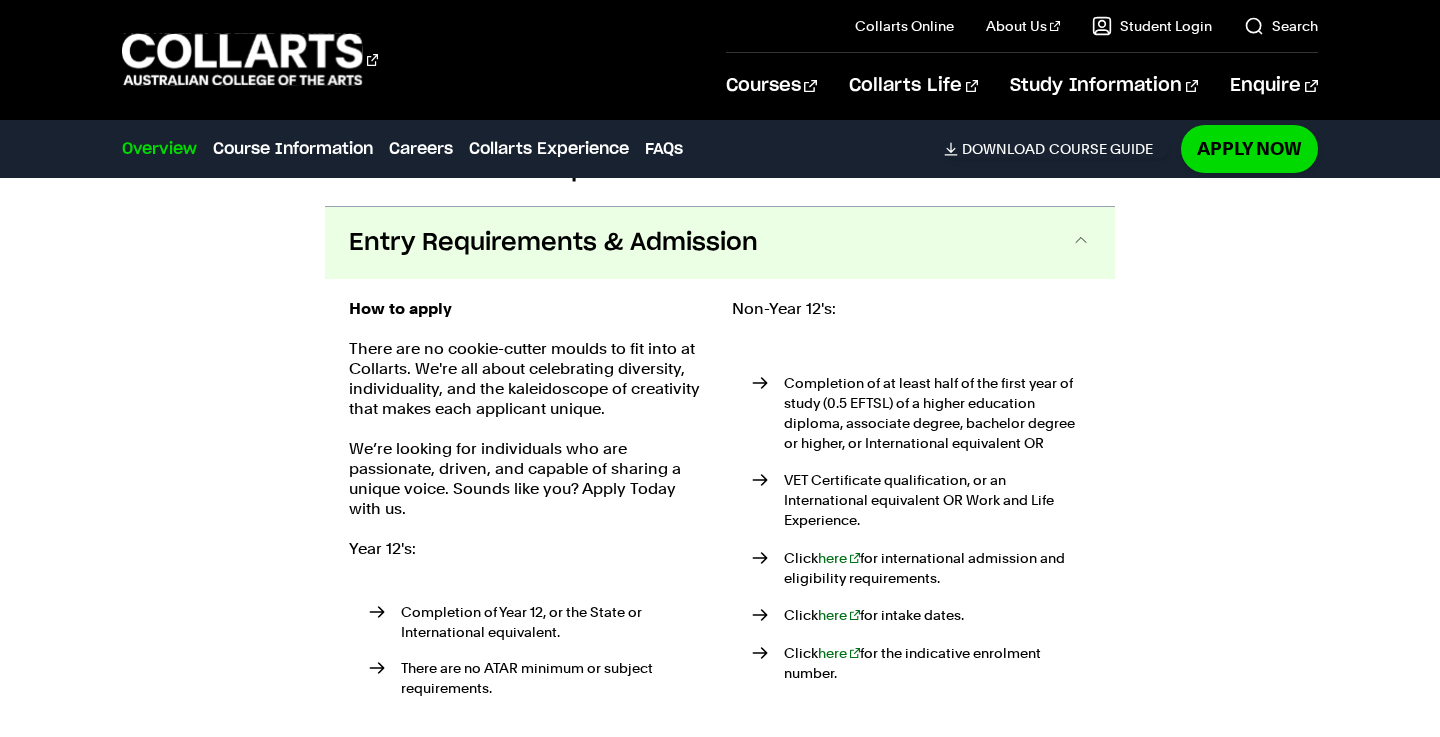scroll, scrollTop: 2255, scrollLeft: 0, axis: vertical 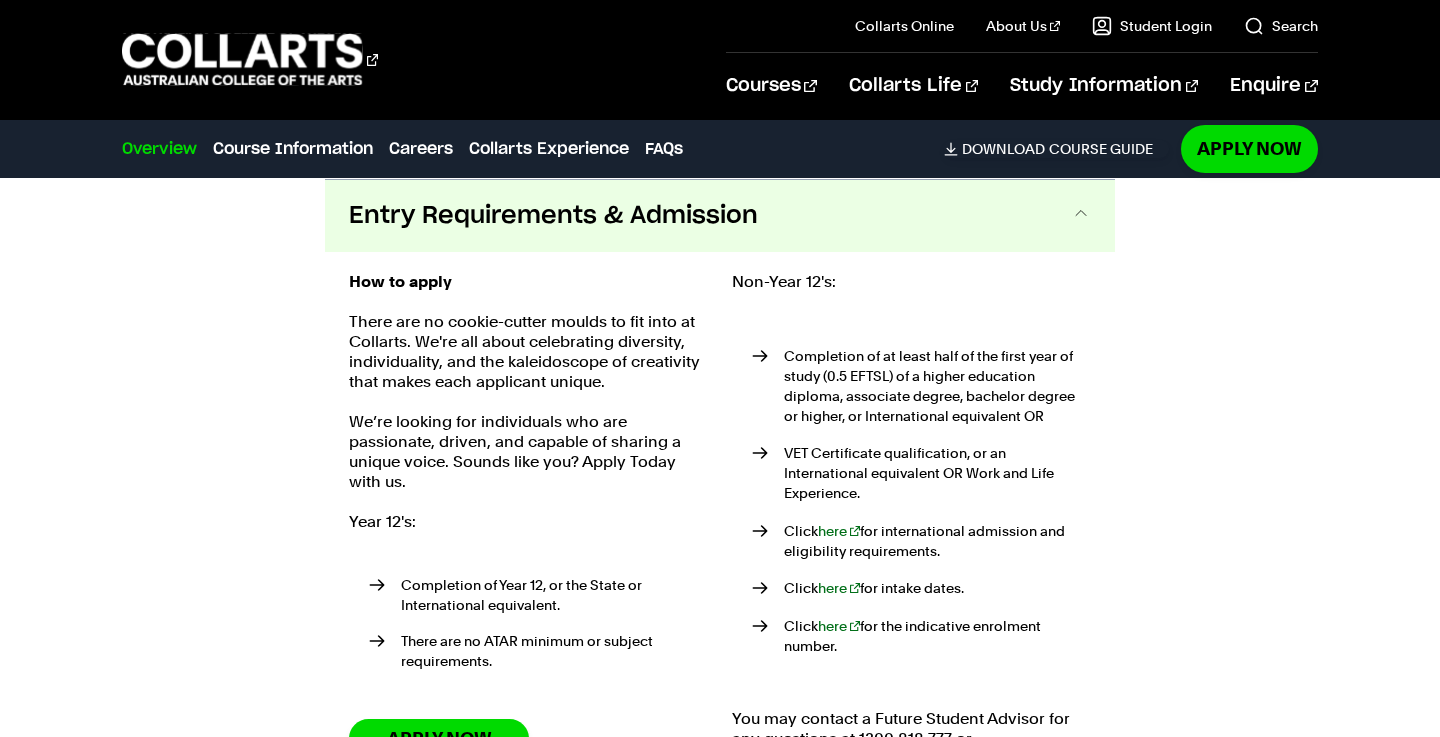 click on "Entry Requirements & Admission" at bounding box center [720, 216] 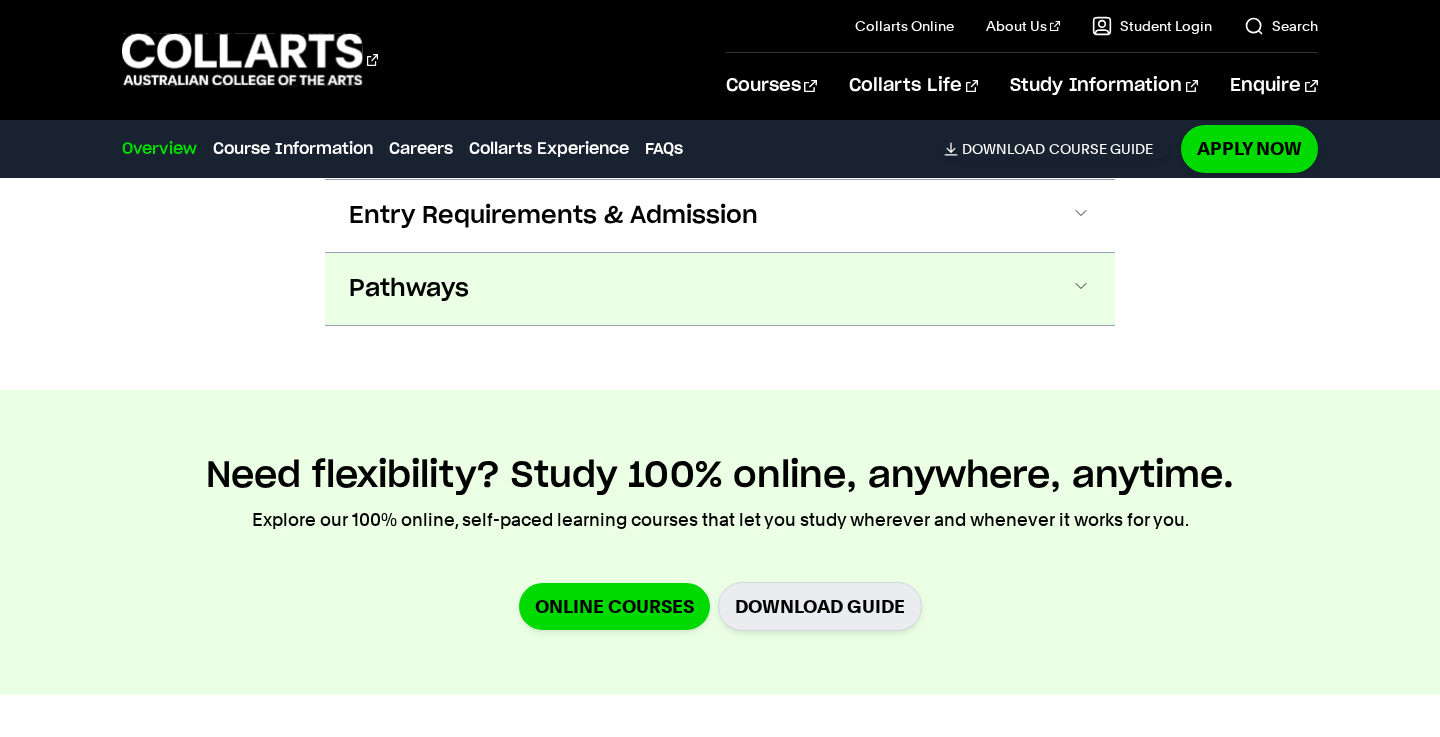 click on "Pathways" at bounding box center (0, 0) 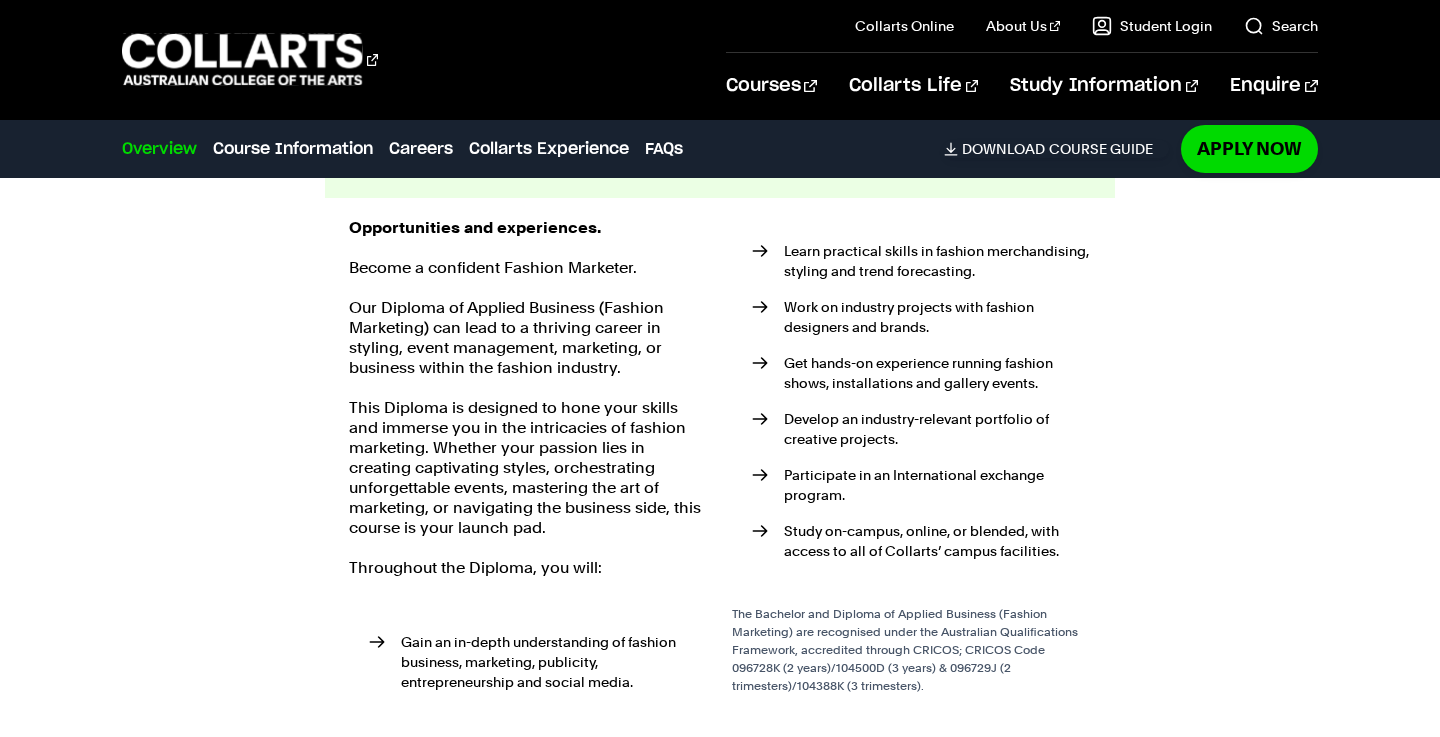 scroll, scrollTop: 2385, scrollLeft: 0, axis: vertical 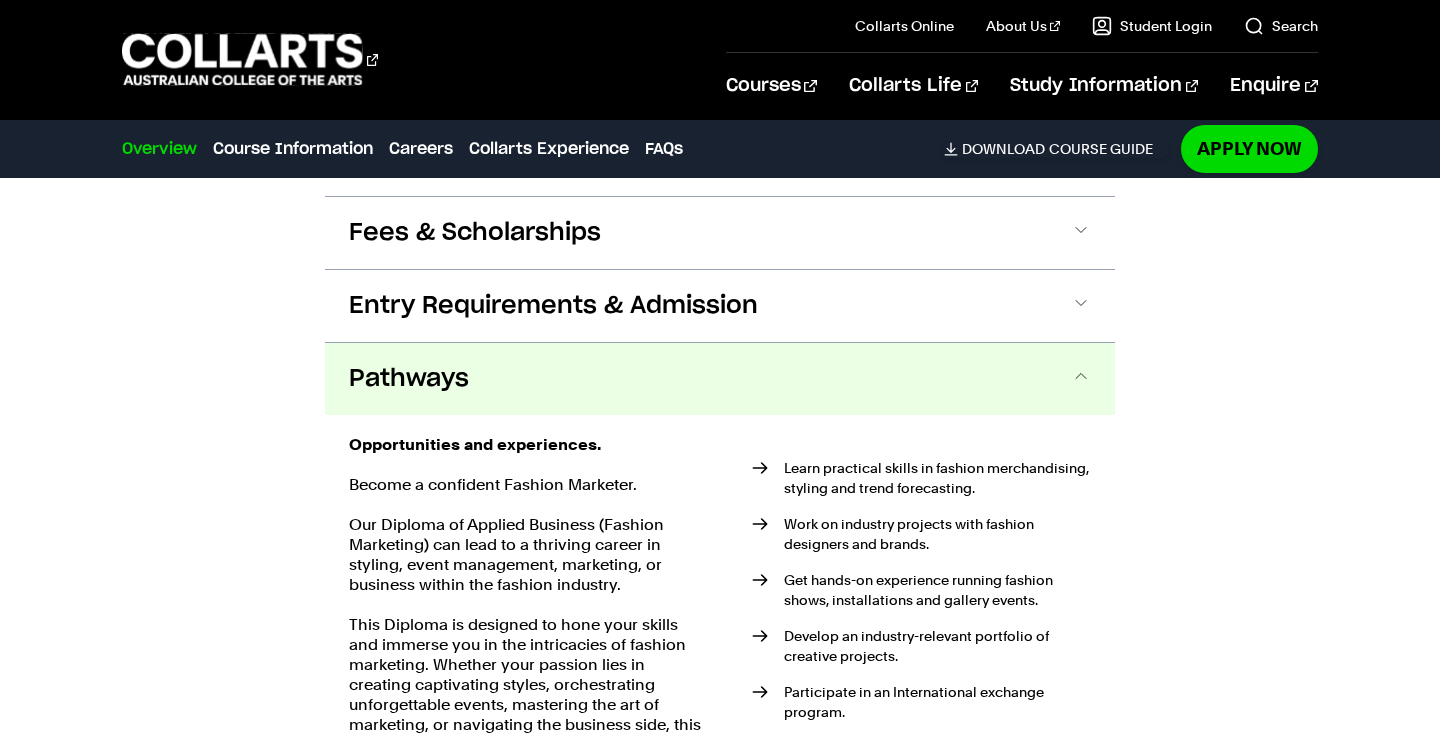click on "Pathways" at bounding box center [720, 379] 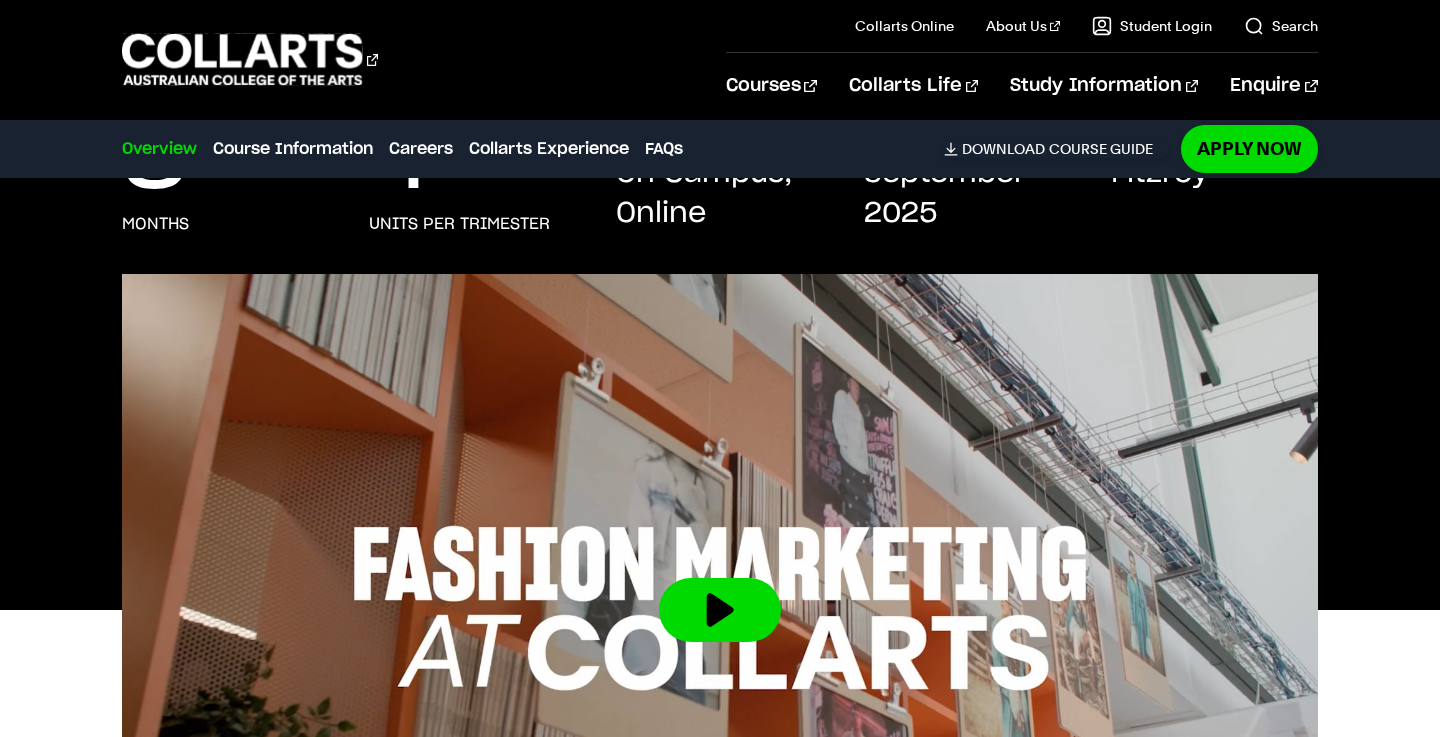 scroll, scrollTop: 127, scrollLeft: 0, axis: vertical 